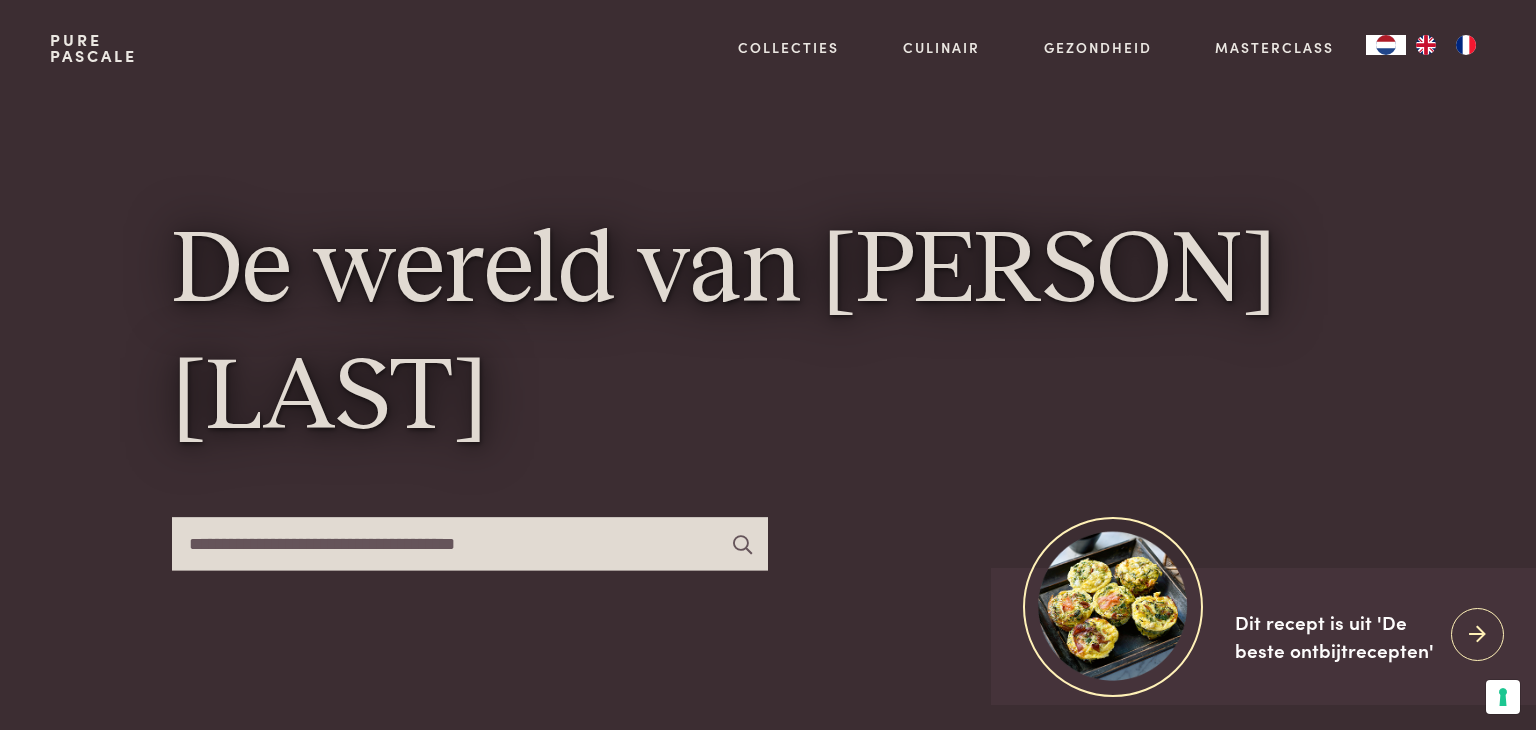scroll, scrollTop: 0, scrollLeft: 0, axis: both 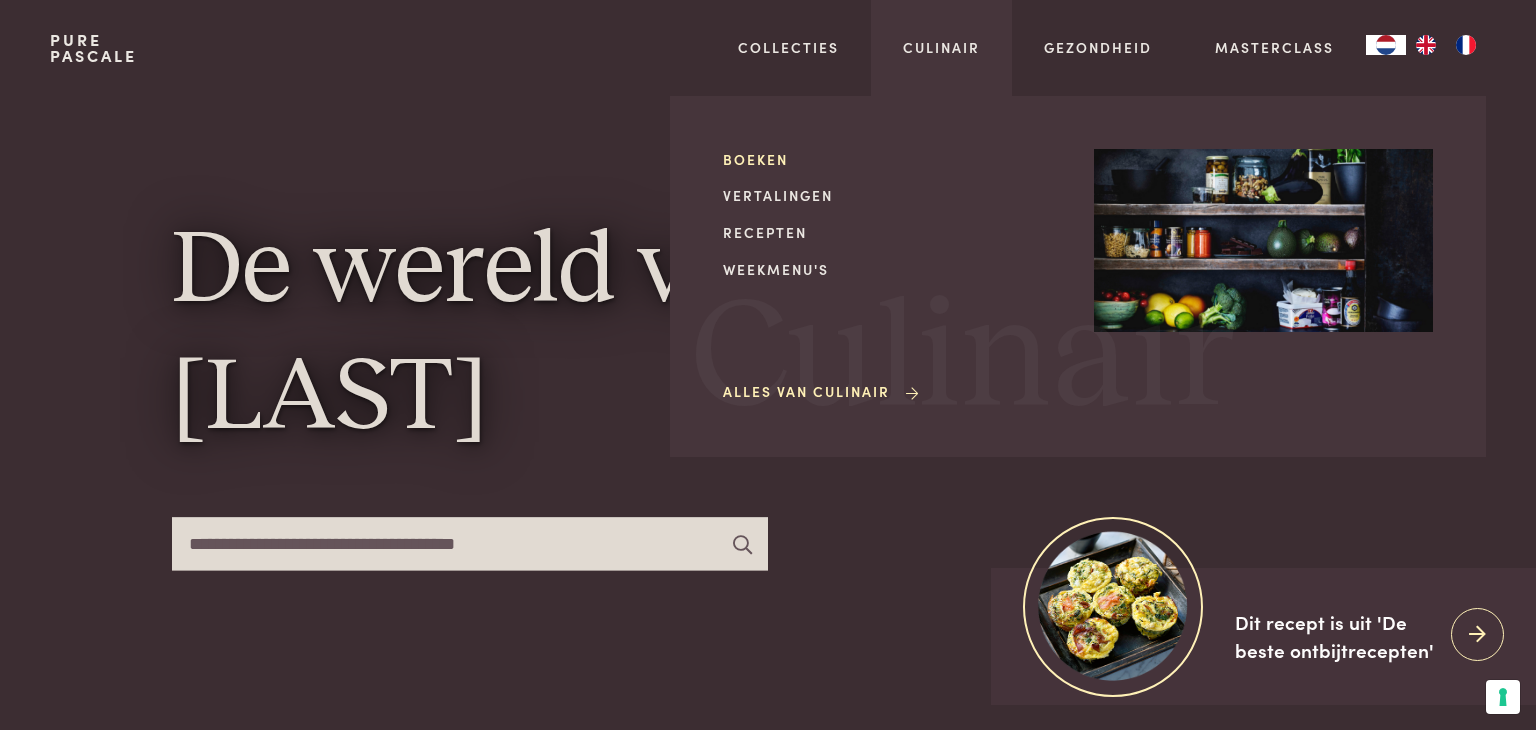 click on "Boeken" at bounding box center (892, 159) 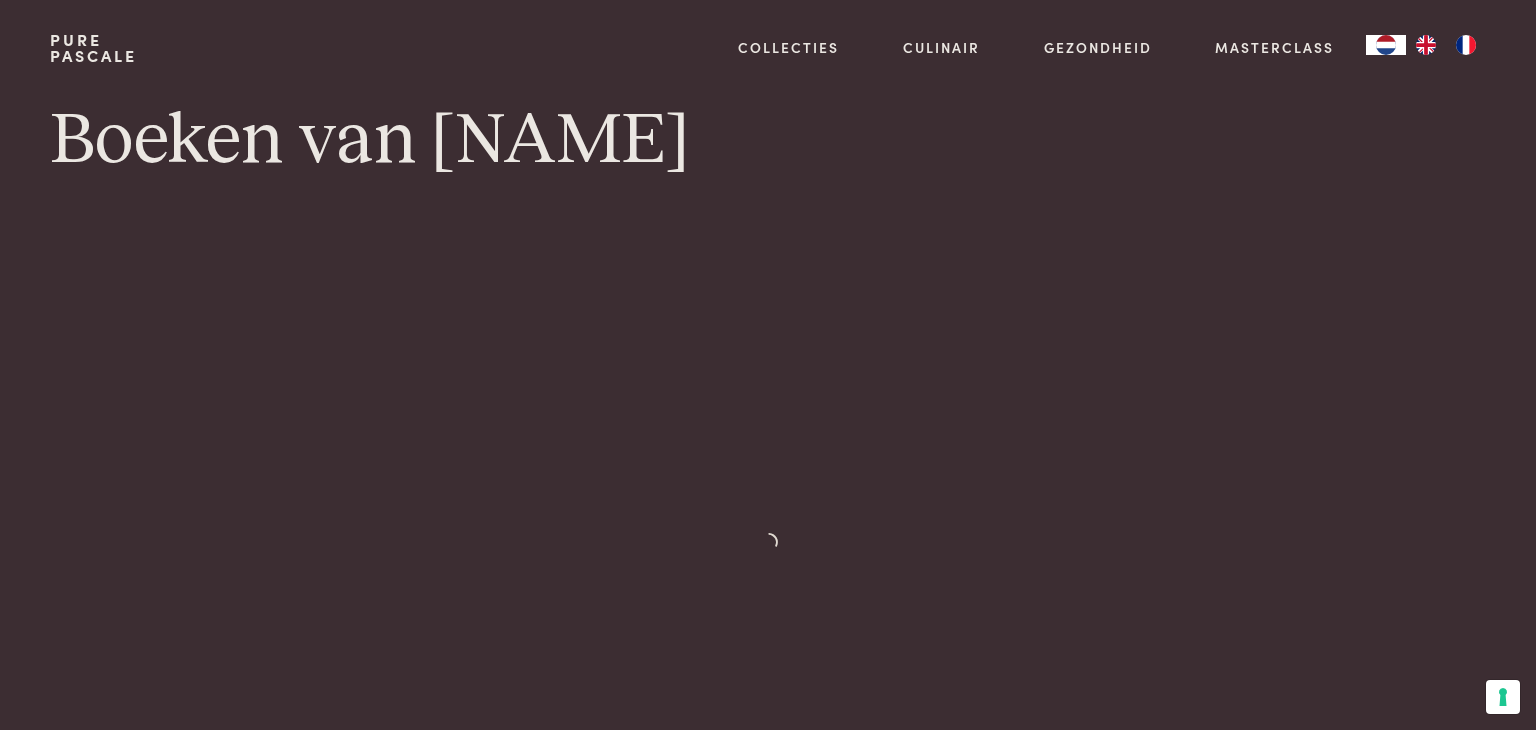 scroll, scrollTop: 0, scrollLeft: 0, axis: both 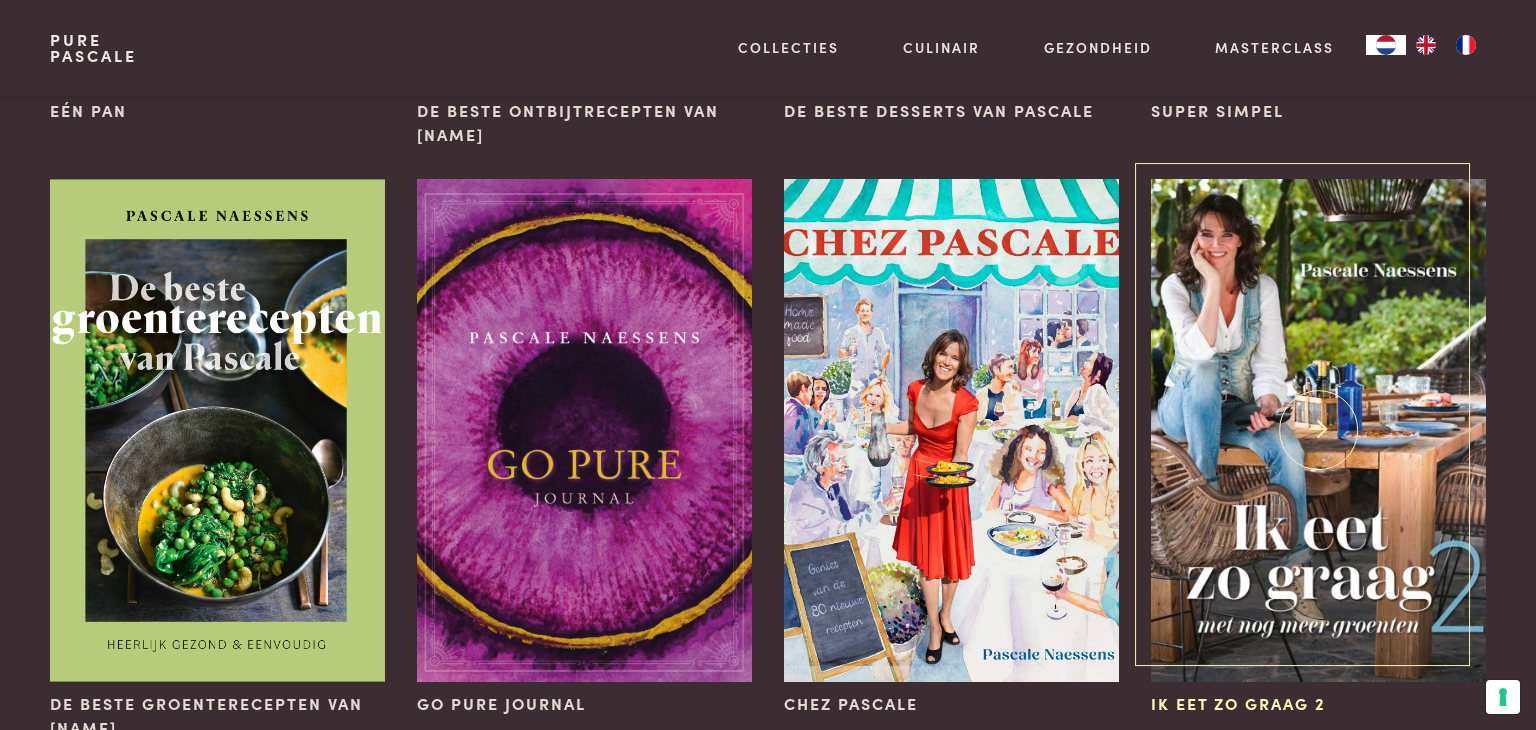 click at bounding box center (1318, 430) 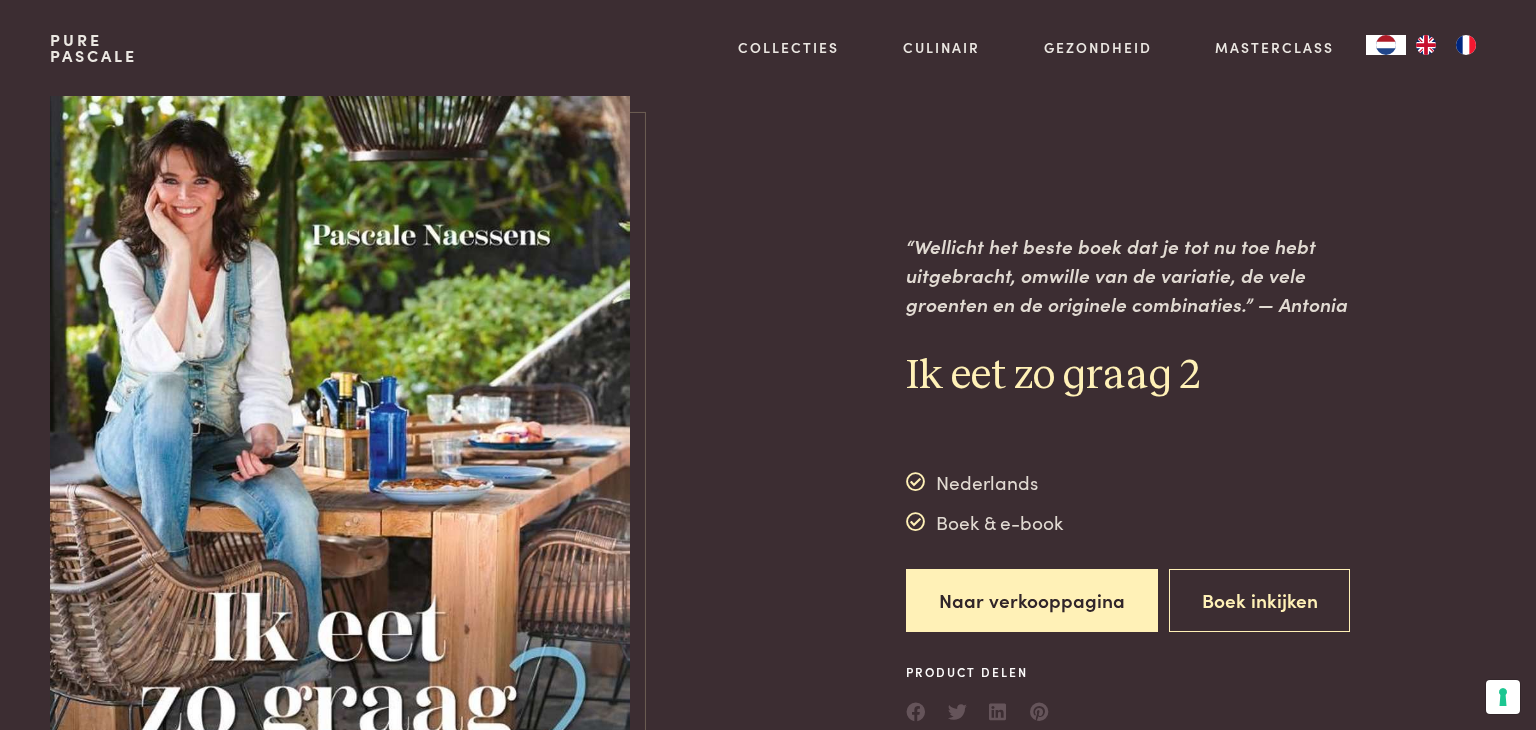 scroll, scrollTop: 0, scrollLeft: 0, axis: both 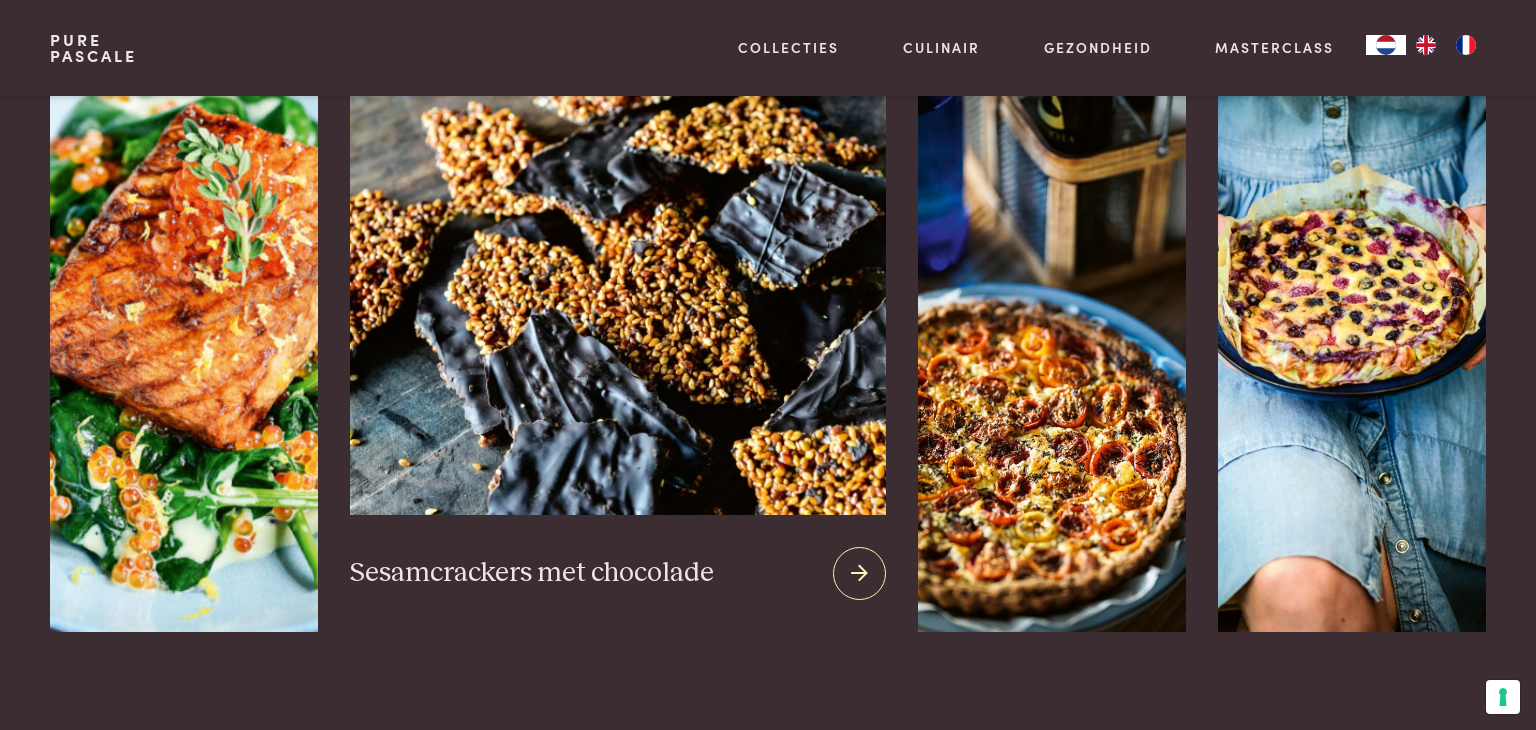 click at bounding box center [618, 273] 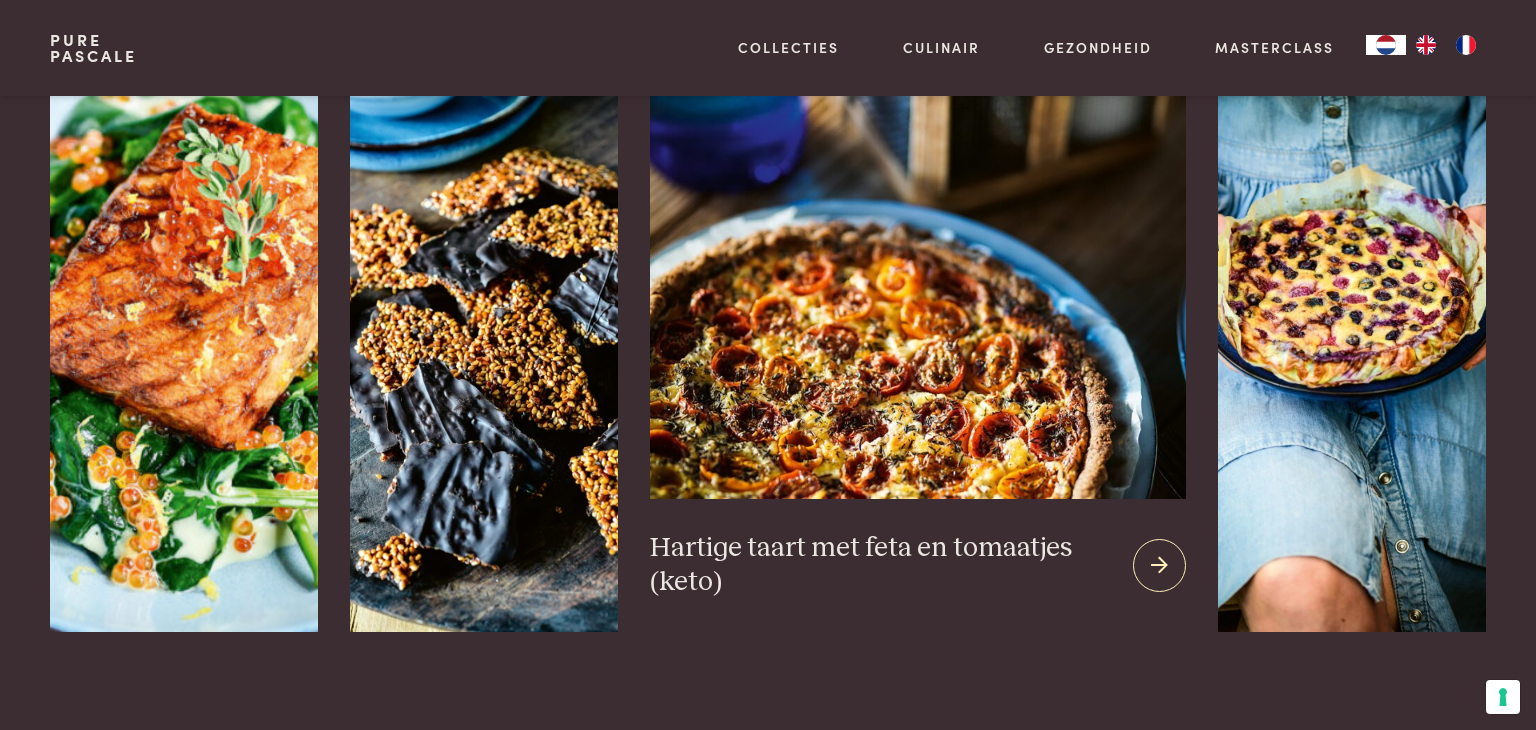 click at bounding box center (918, 265) 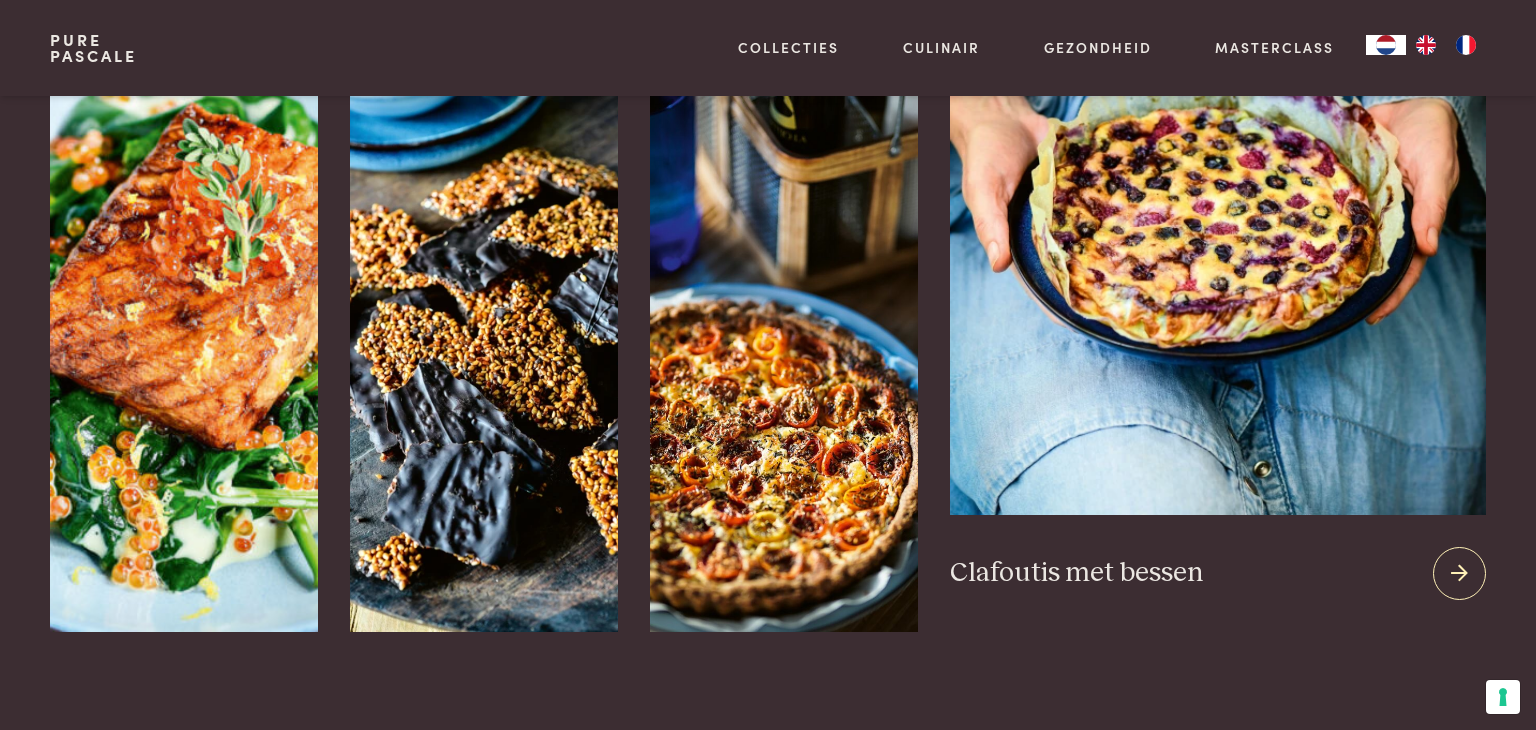 click at bounding box center (1218, 273) 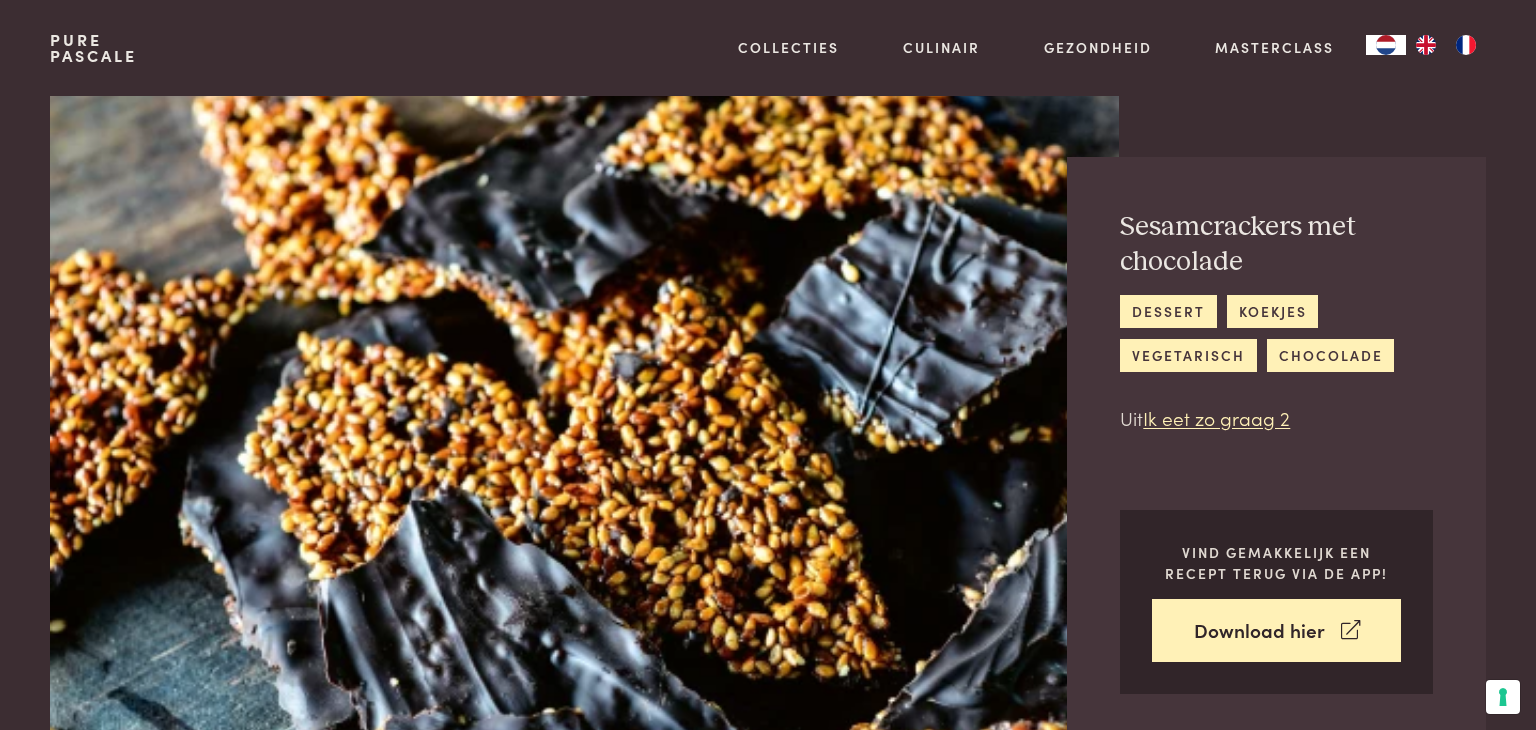 scroll, scrollTop: 0, scrollLeft: 0, axis: both 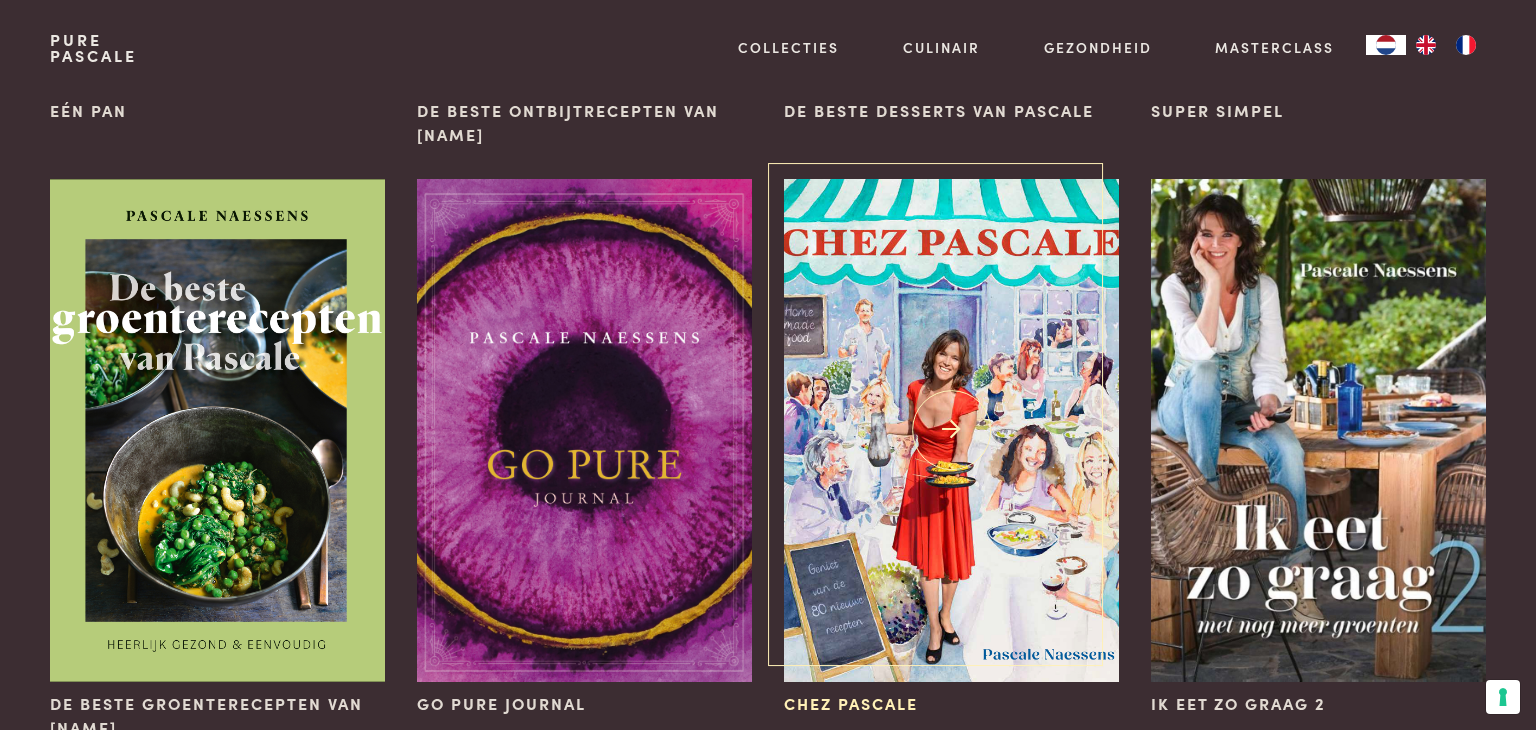 click at bounding box center (951, 430) 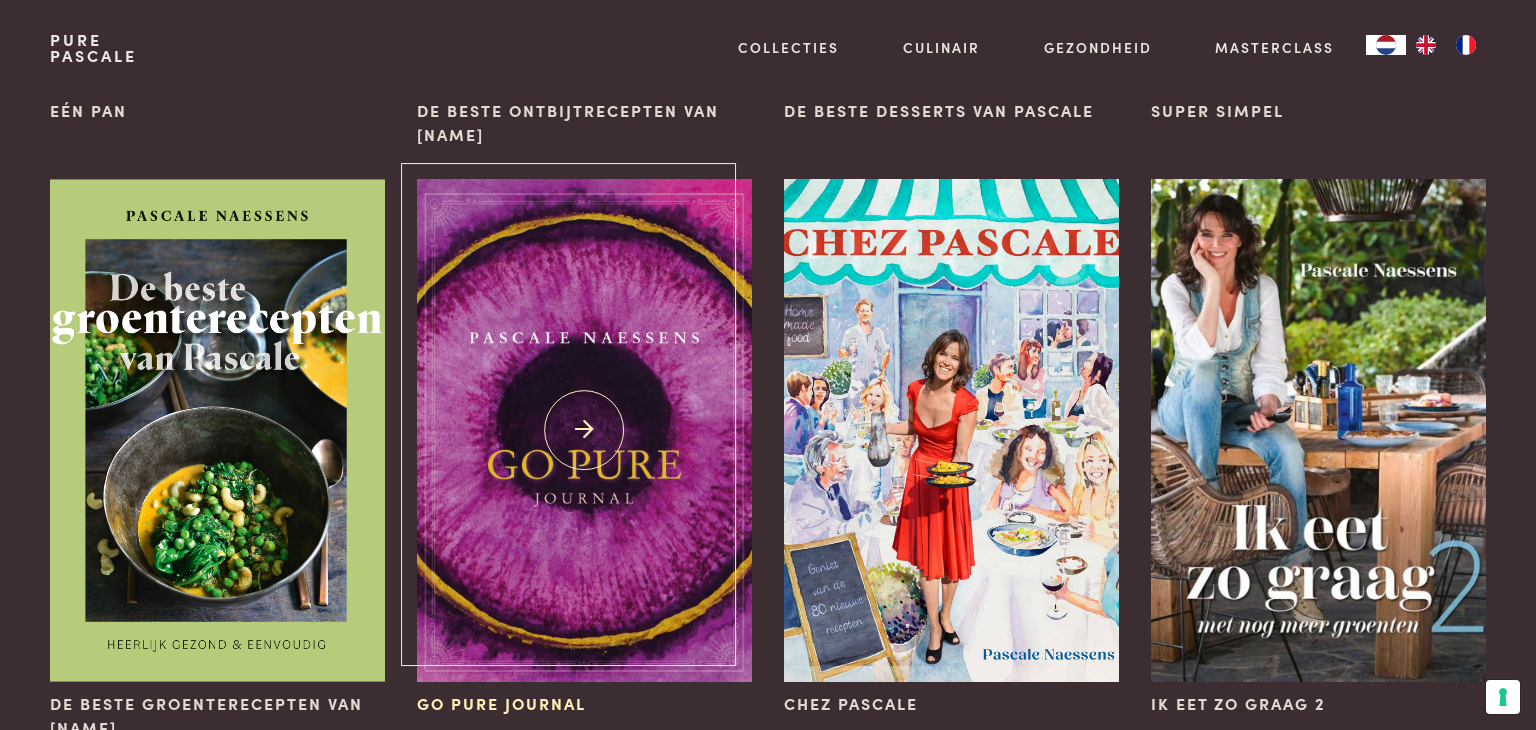 click at bounding box center [584, 430] 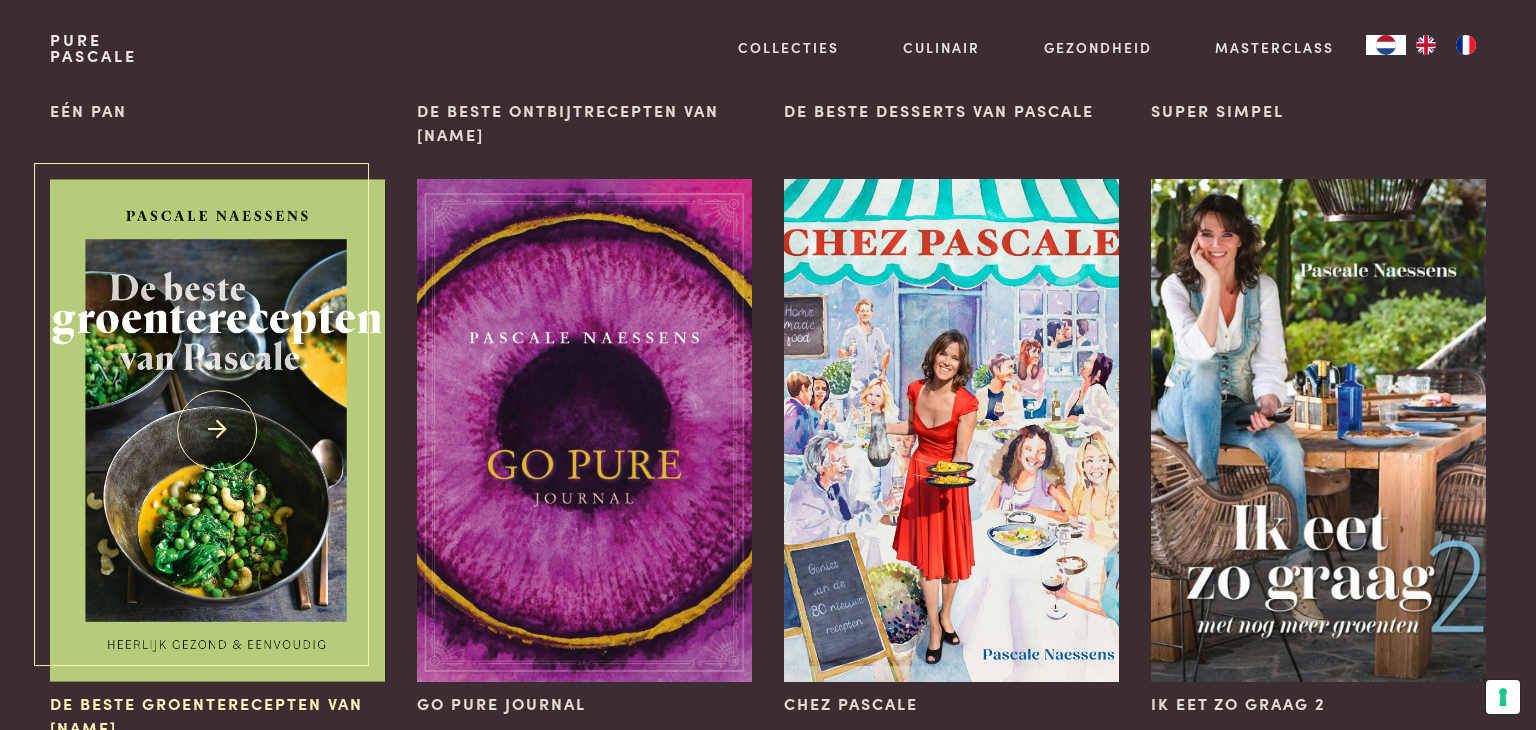 click at bounding box center [217, 430] 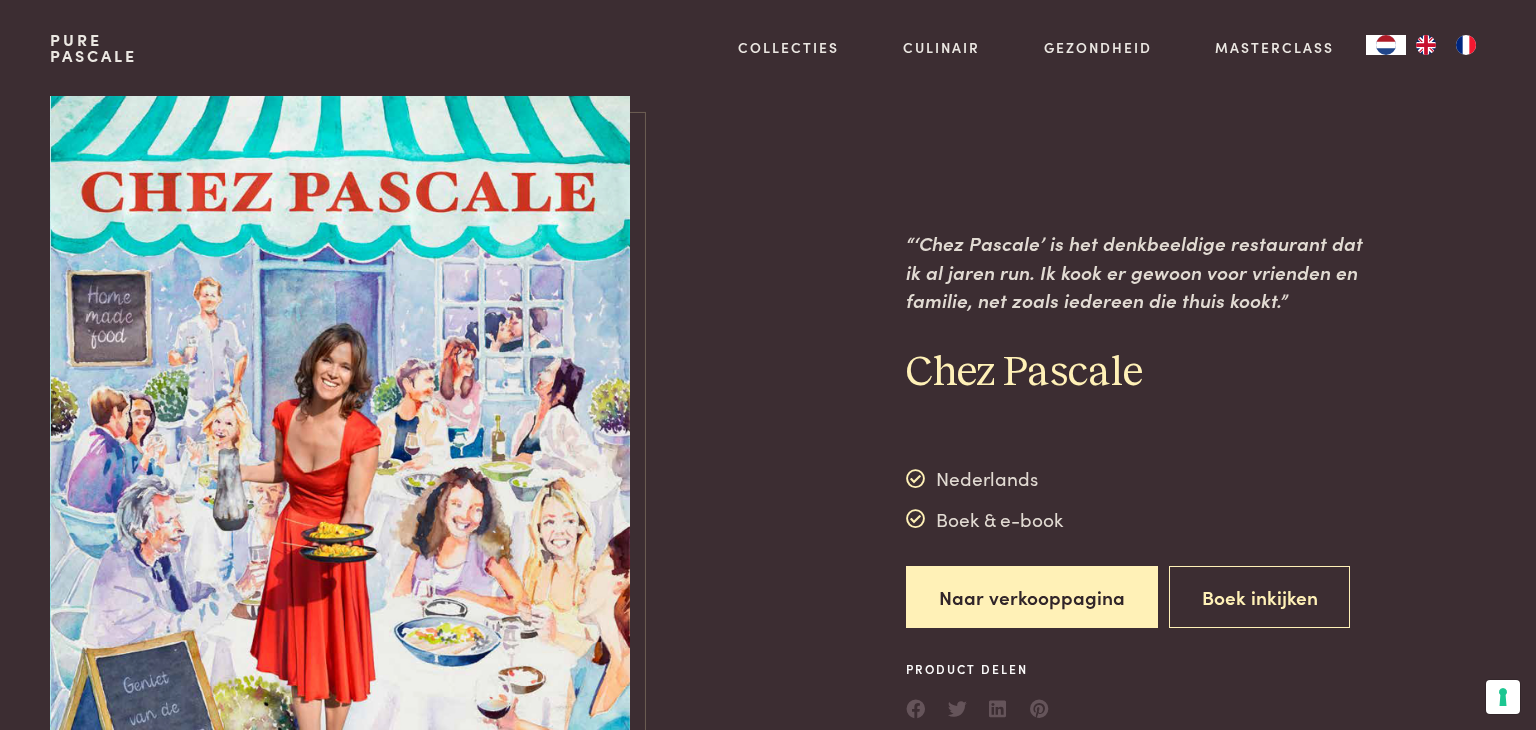 scroll, scrollTop: 0, scrollLeft: 0, axis: both 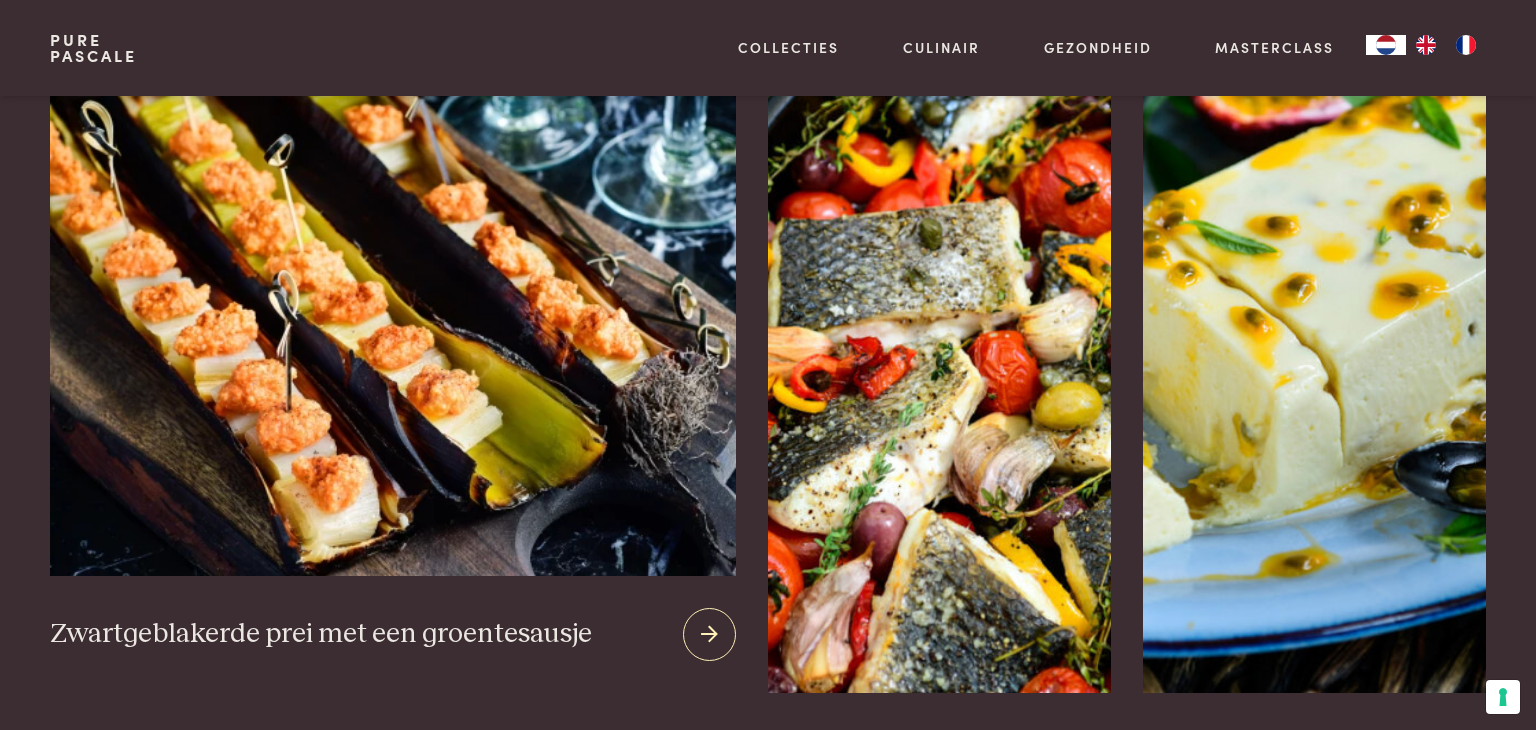 click at bounding box center (709, 634) 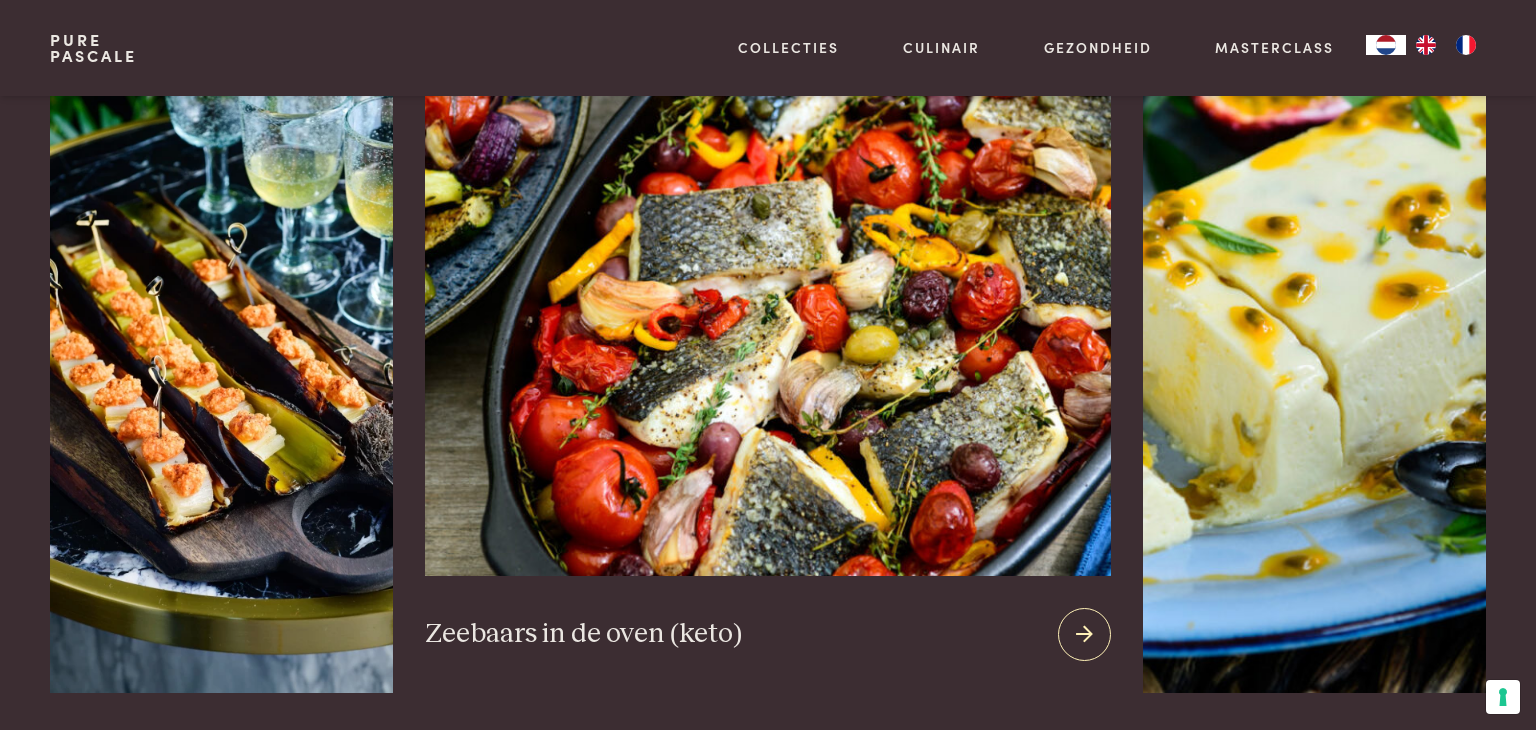 click at bounding box center [1084, 634] 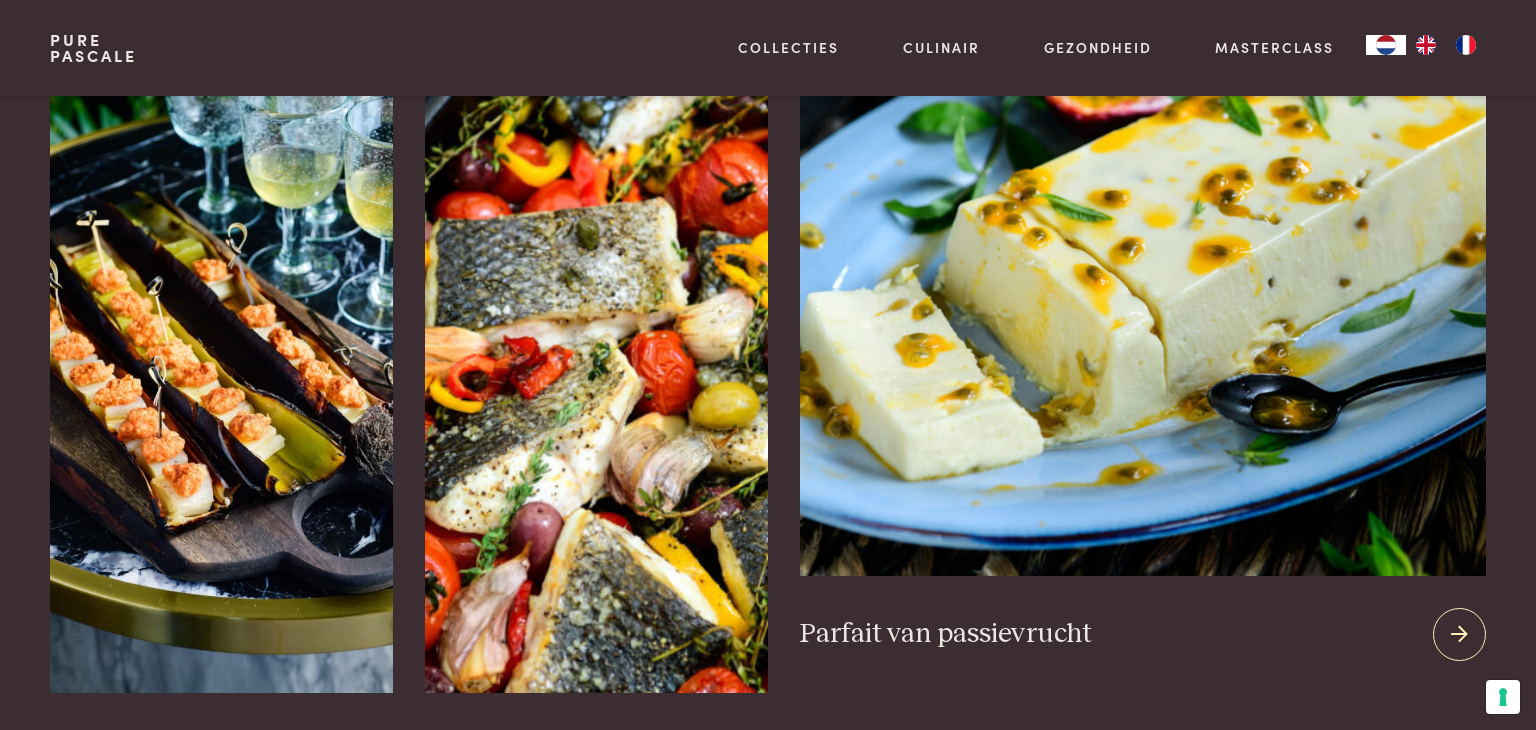 click at bounding box center (1459, 634) 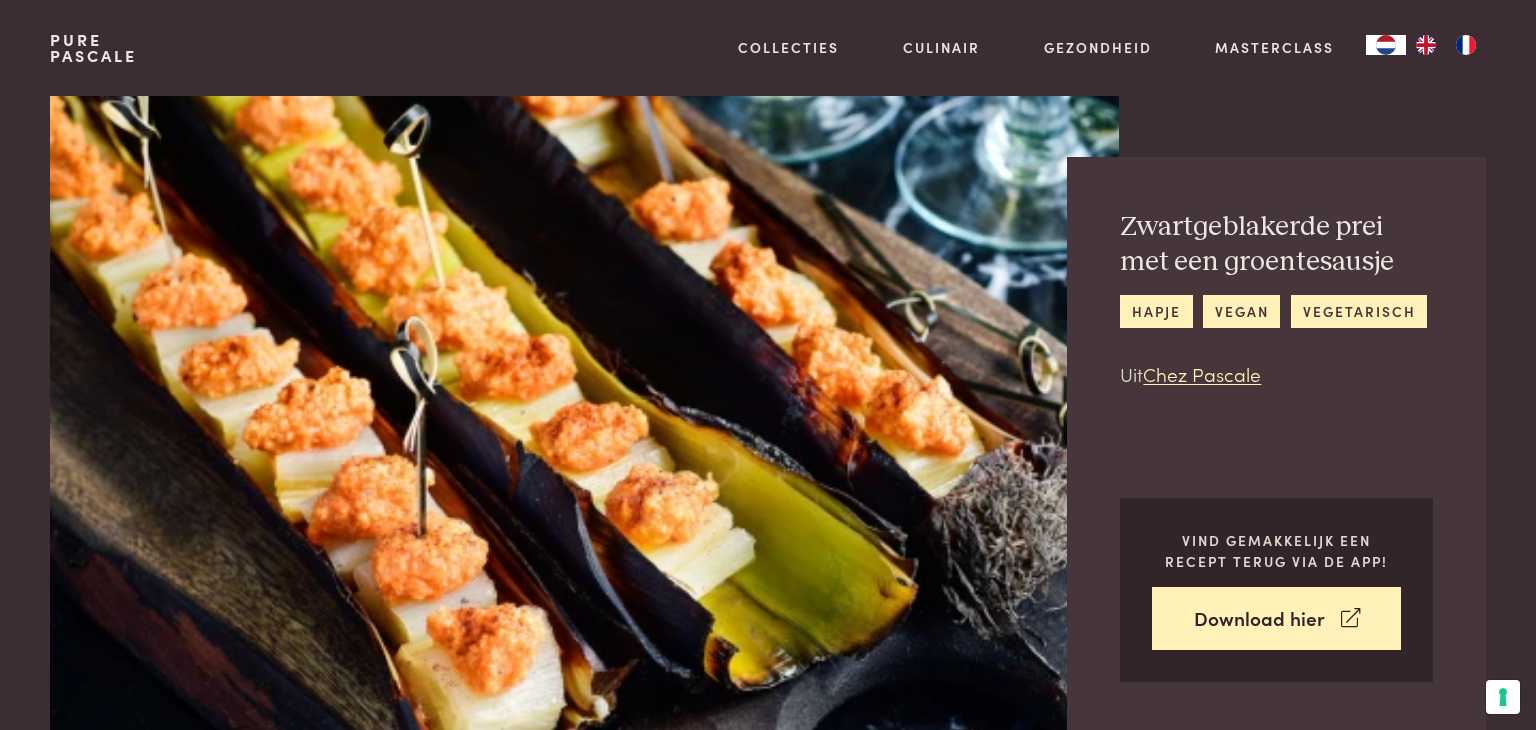 scroll, scrollTop: 0, scrollLeft: 0, axis: both 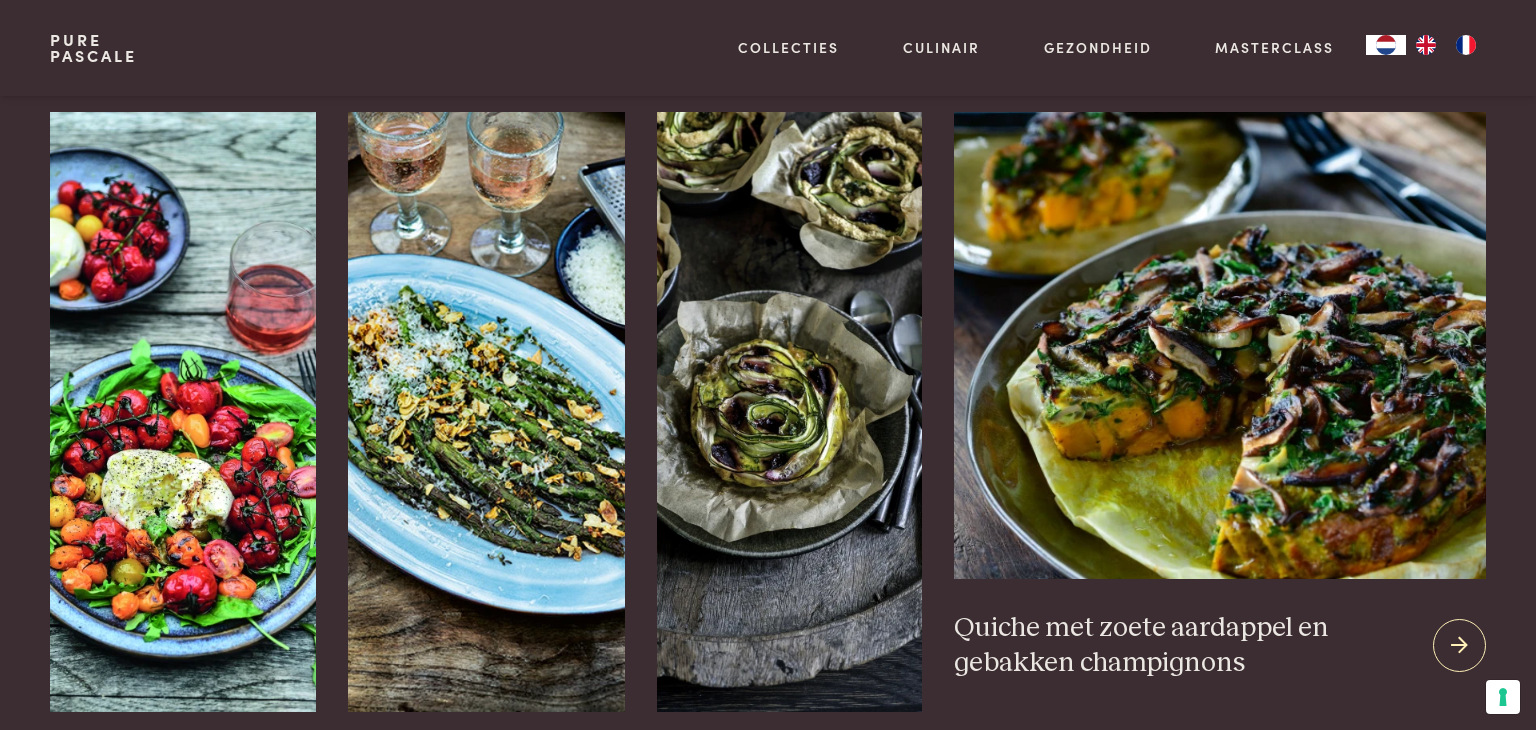 click at bounding box center (1459, 645) 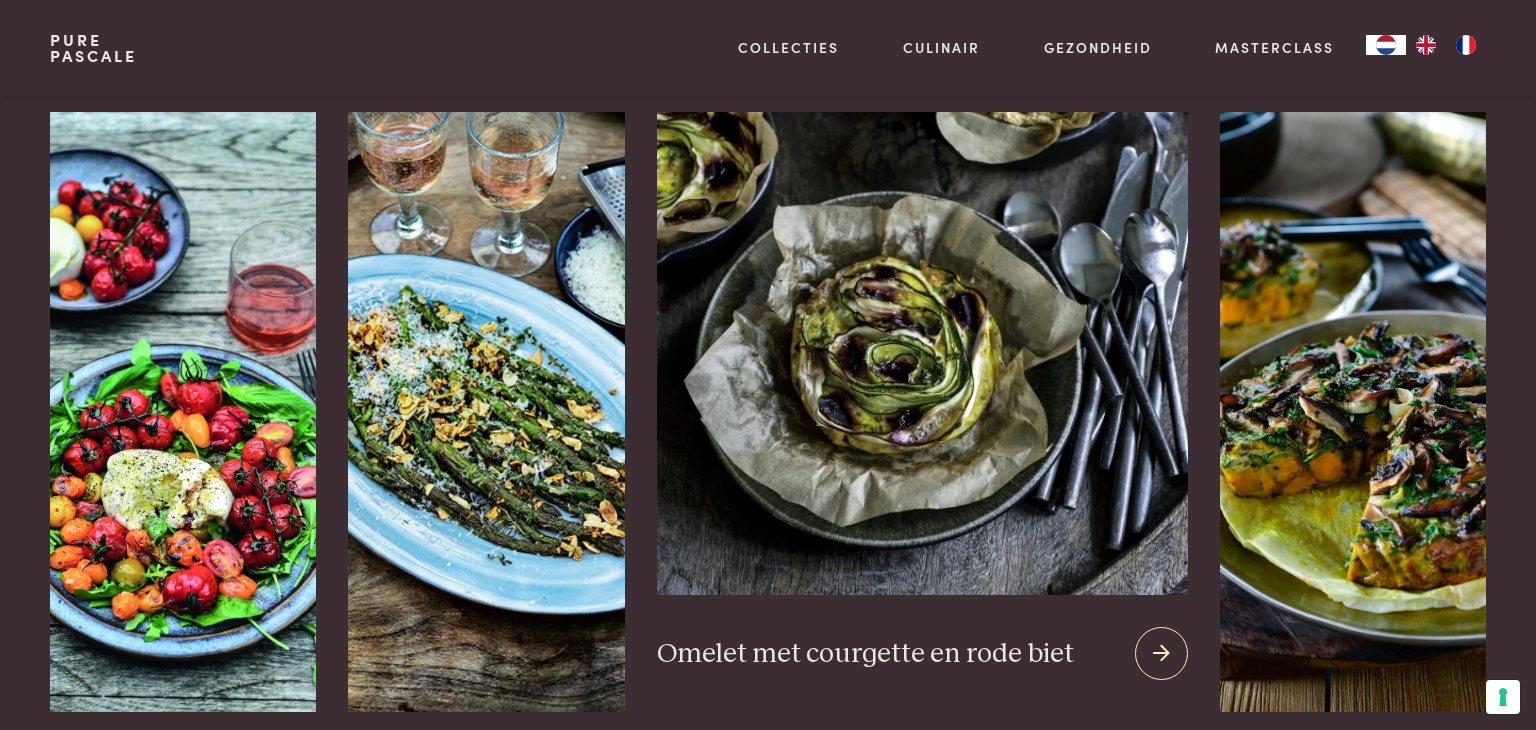 click at bounding box center [923, 353] 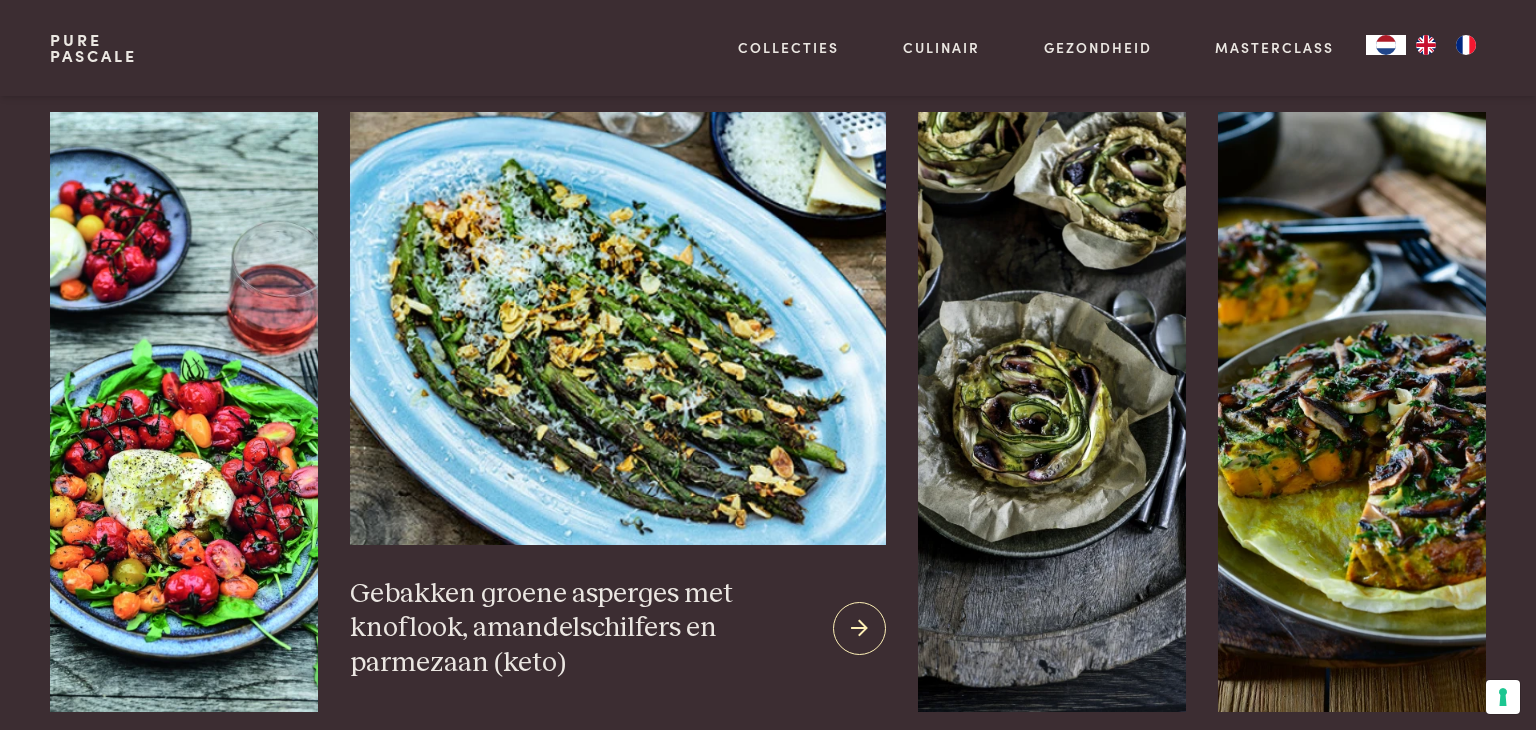 click at bounding box center [618, 328] 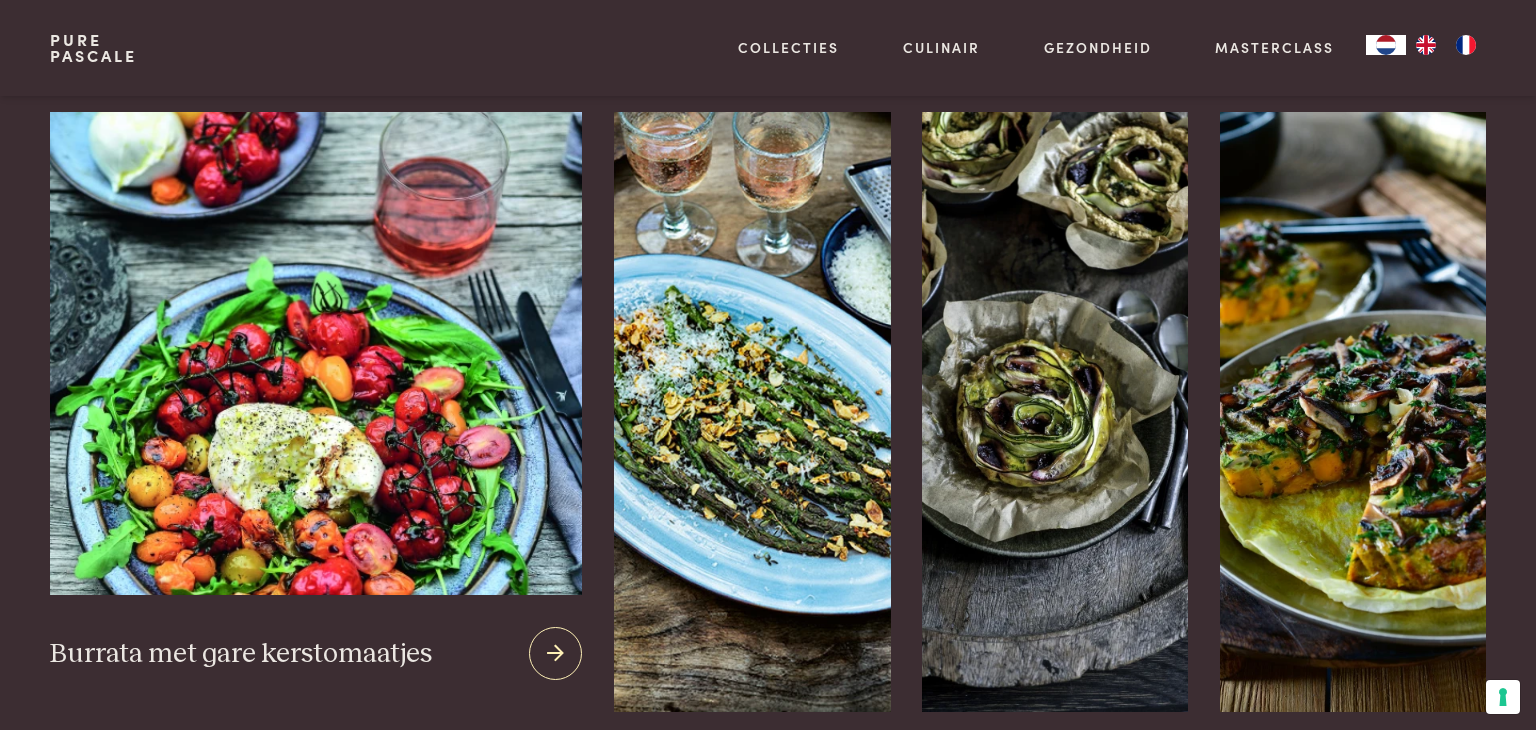 click at bounding box center [316, 353] 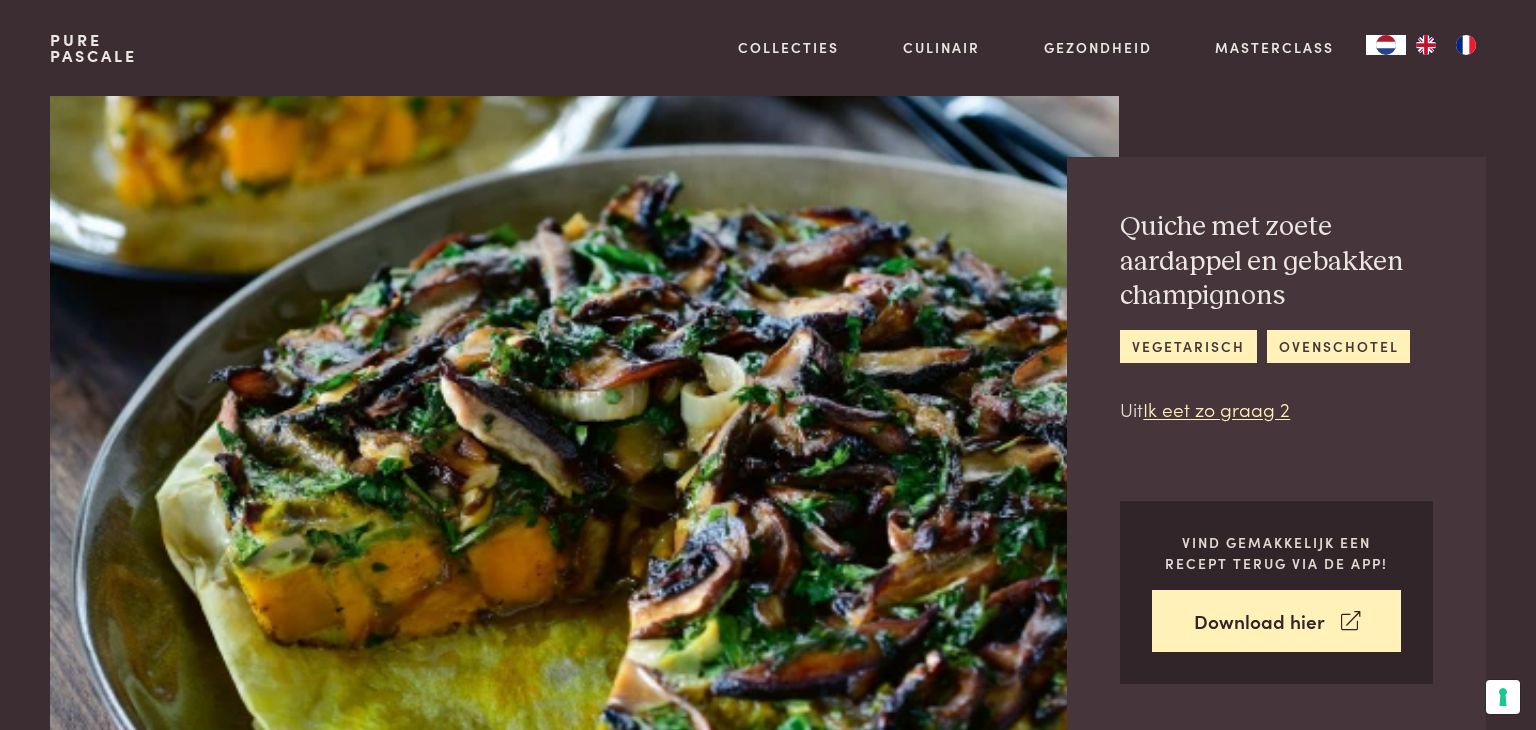 scroll, scrollTop: 0, scrollLeft: 0, axis: both 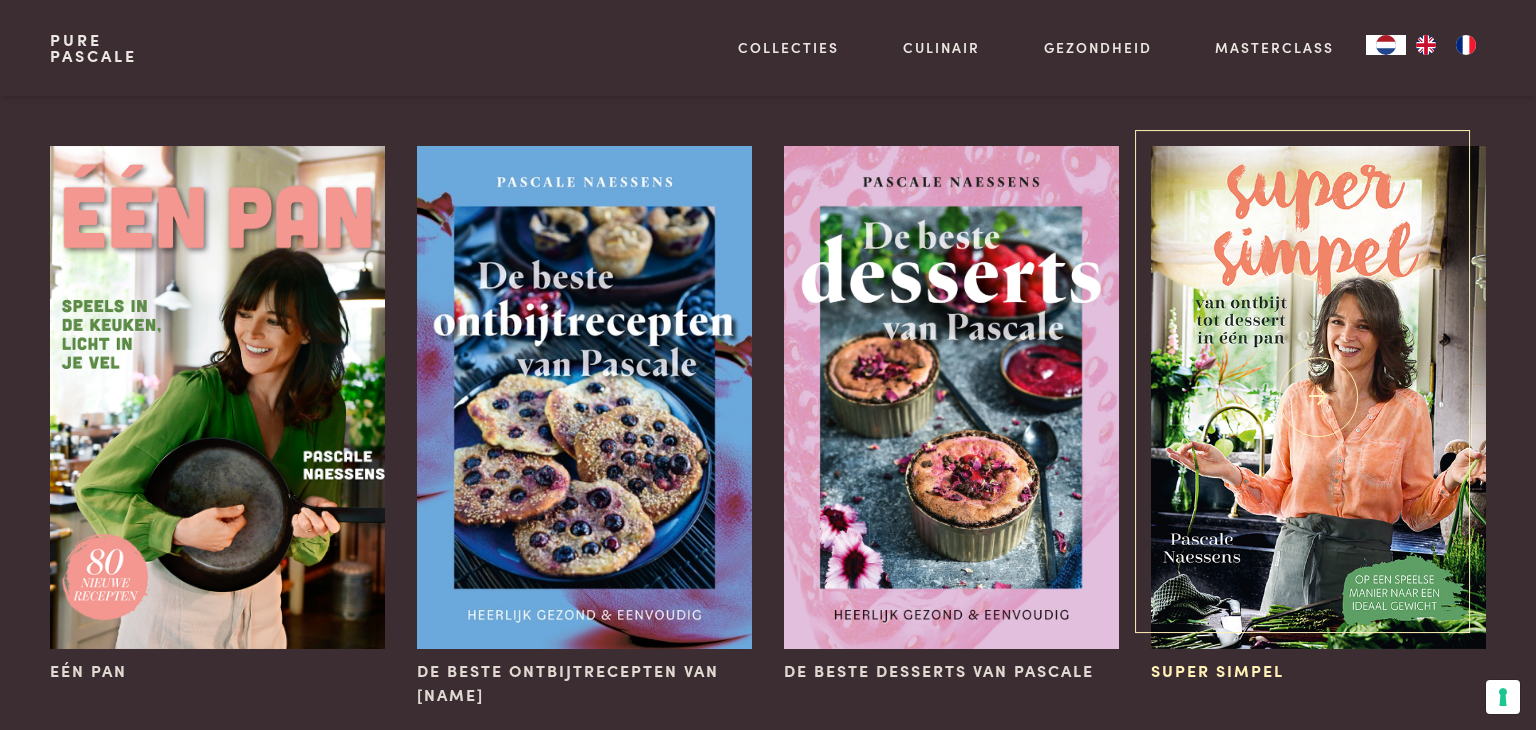 click at bounding box center (1318, 397) 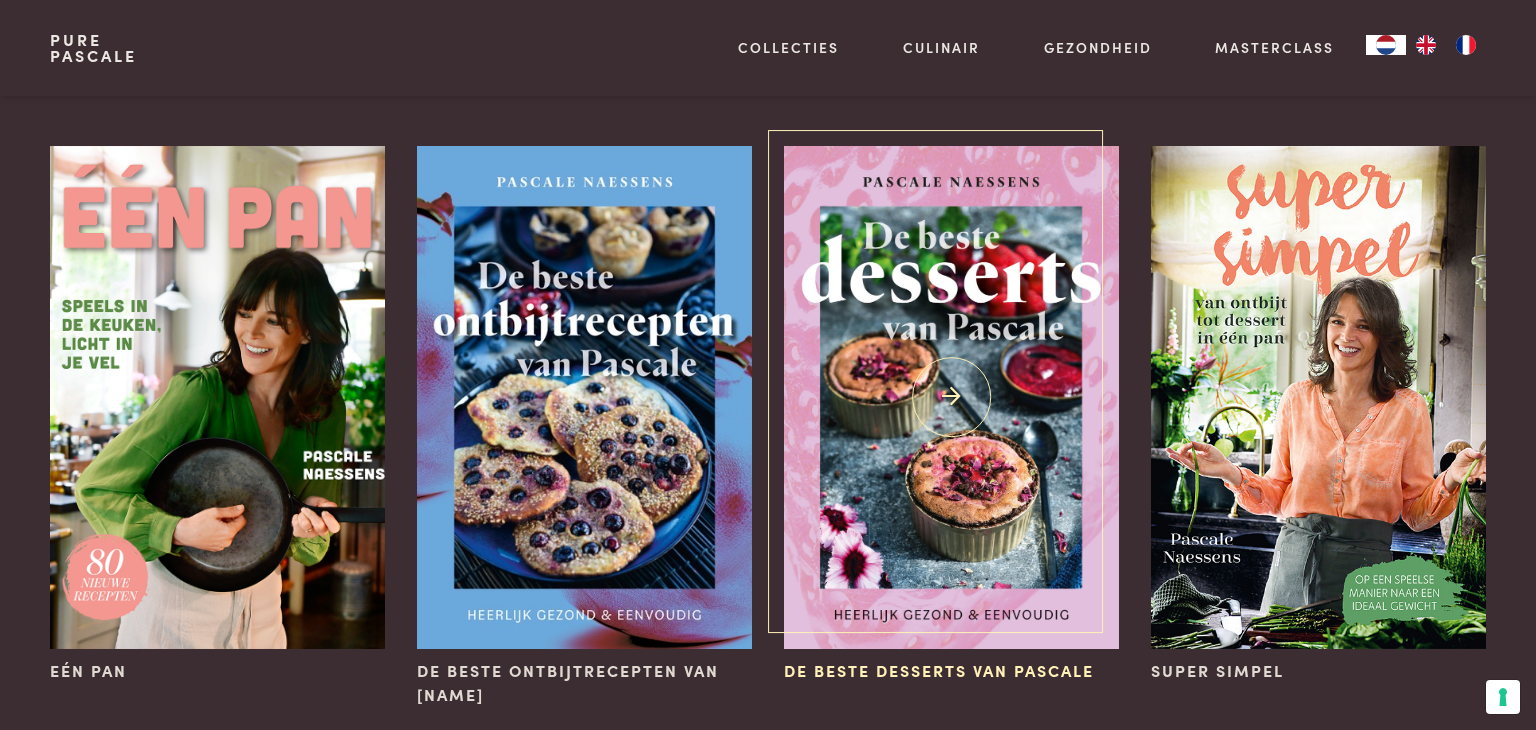 click at bounding box center (951, 397) 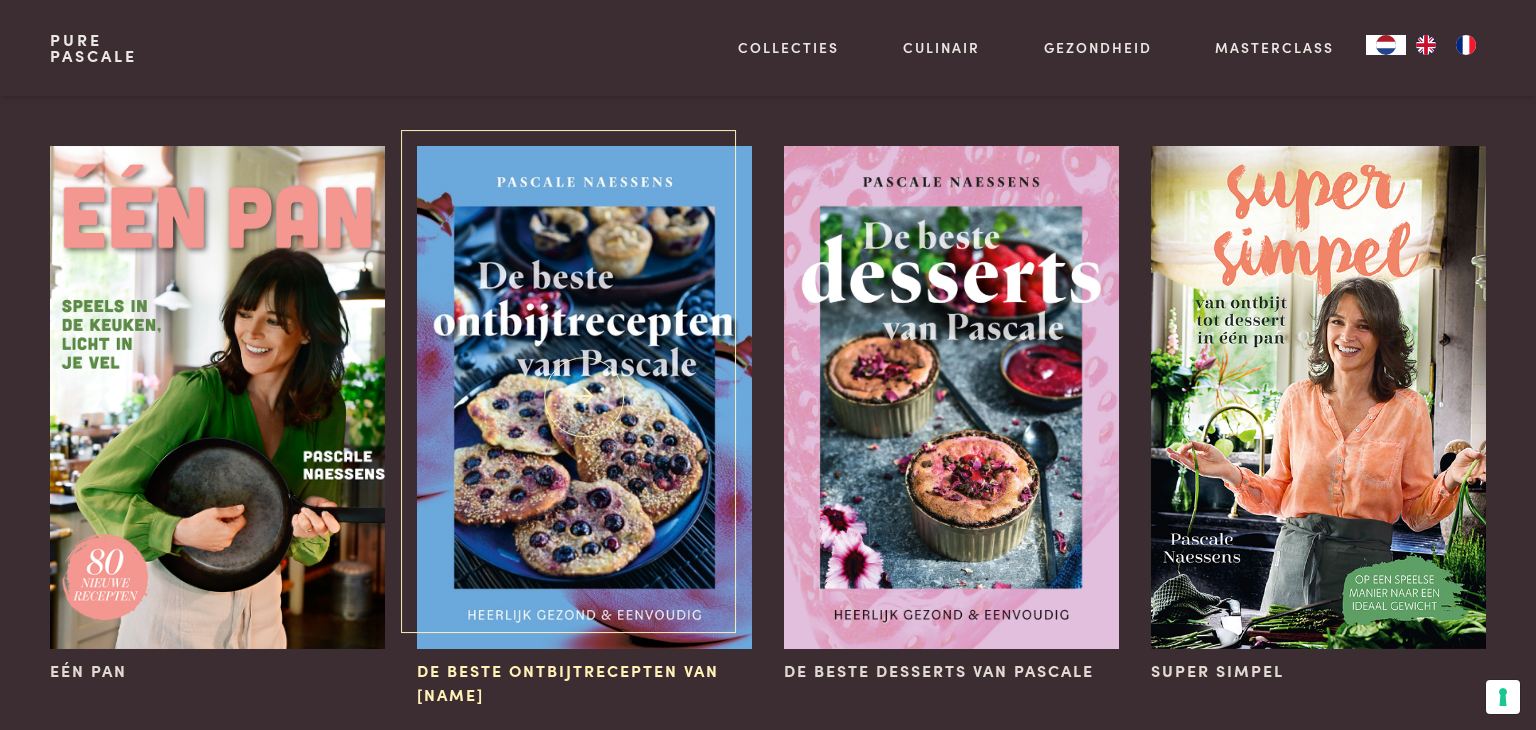 click at bounding box center [584, 397] 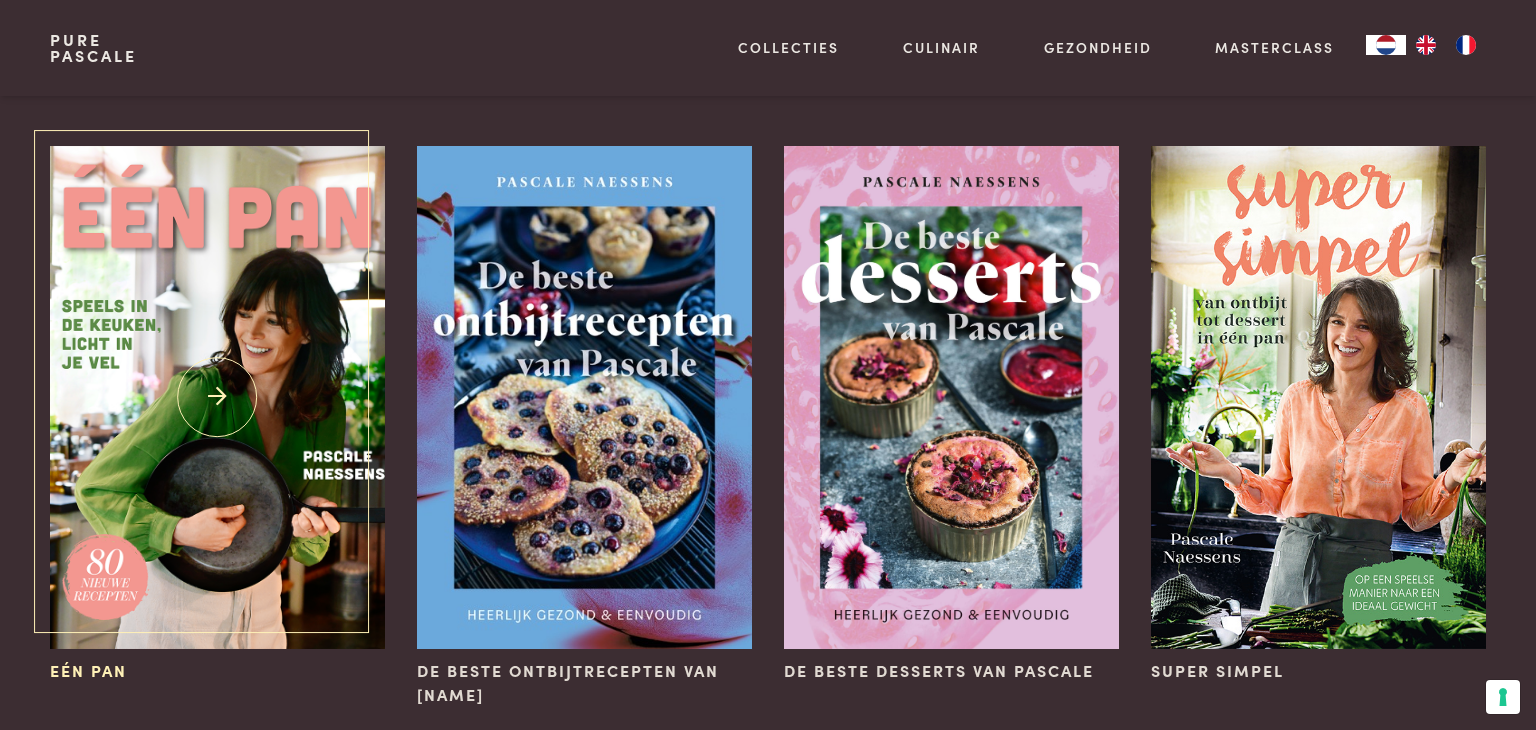 click at bounding box center (217, 397) 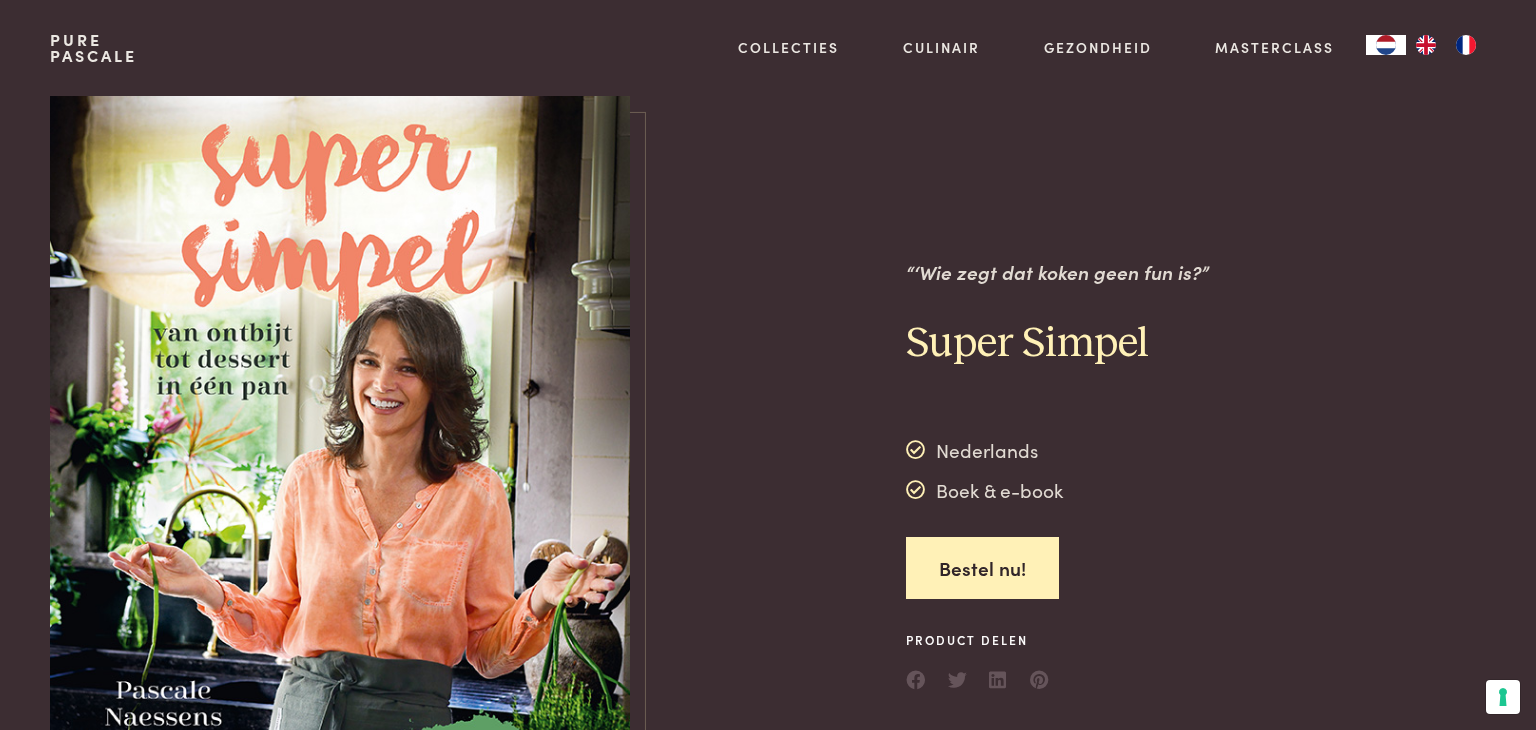 scroll, scrollTop: 0, scrollLeft: 0, axis: both 